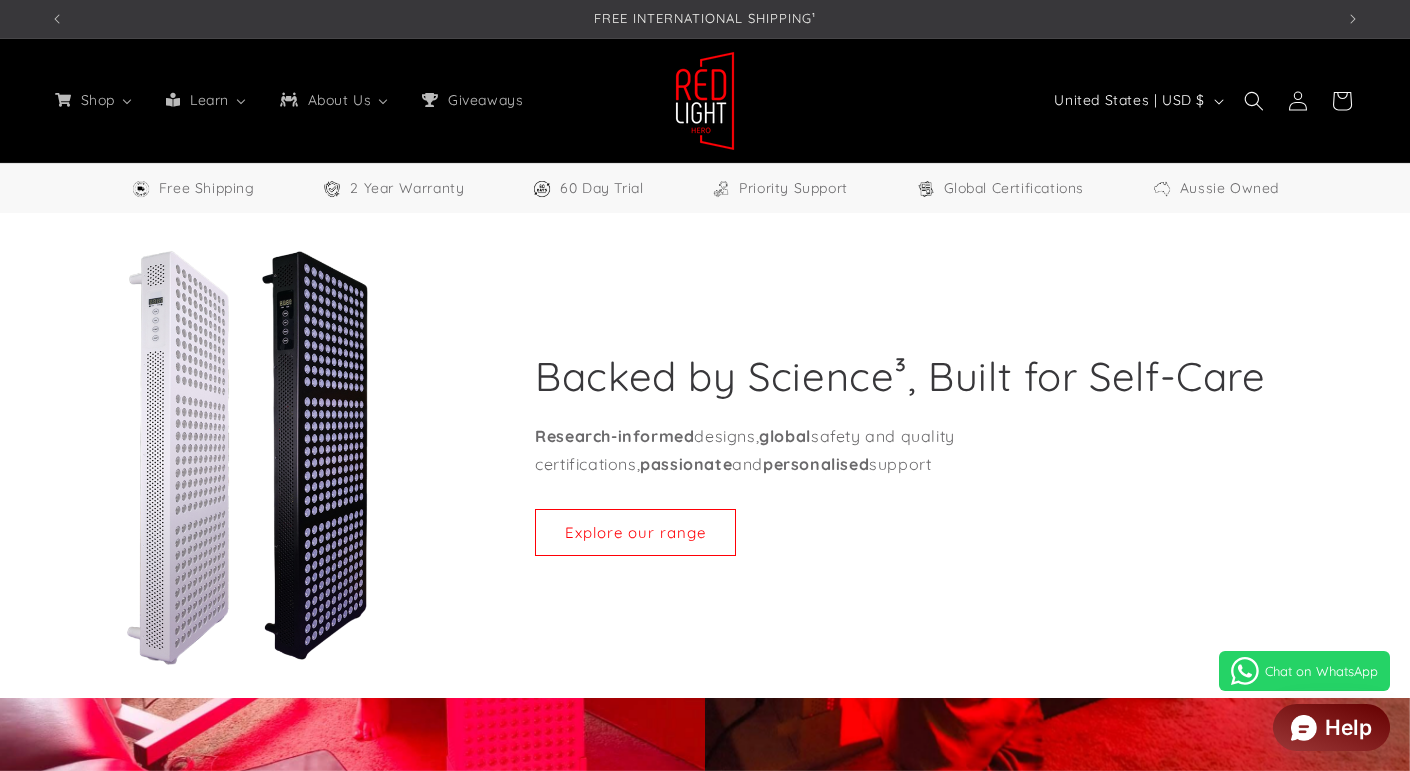 select on "**" 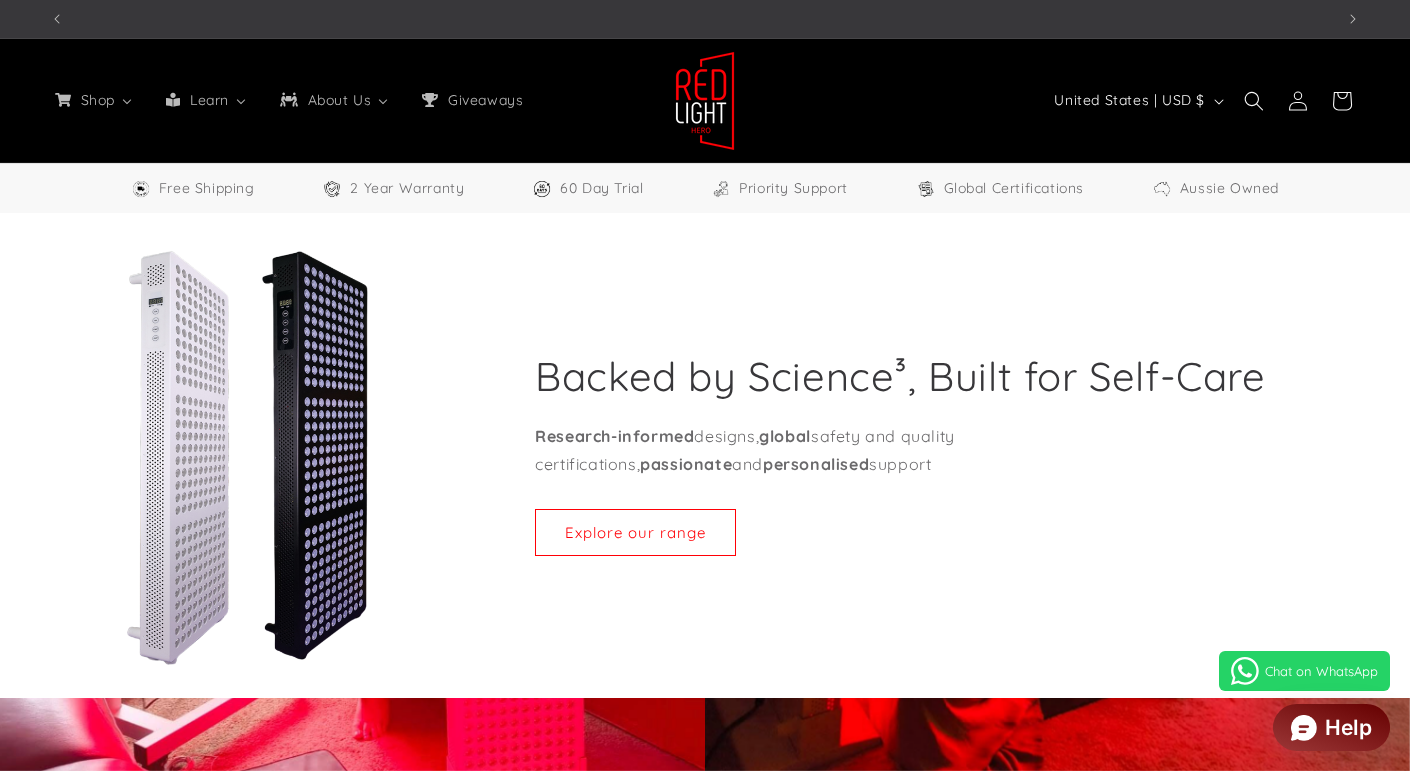 scroll, scrollTop: 0, scrollLeft: 1283, axis: horizontal 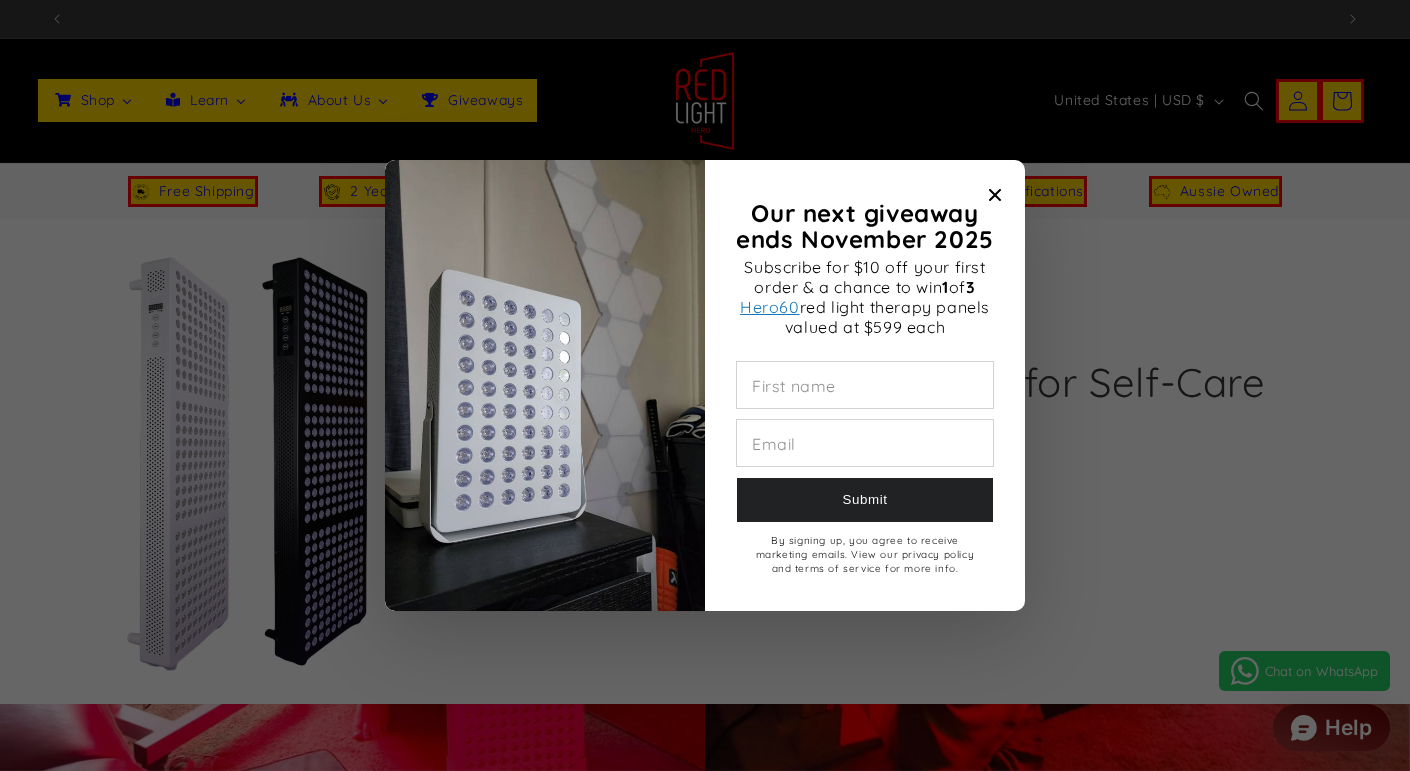 click 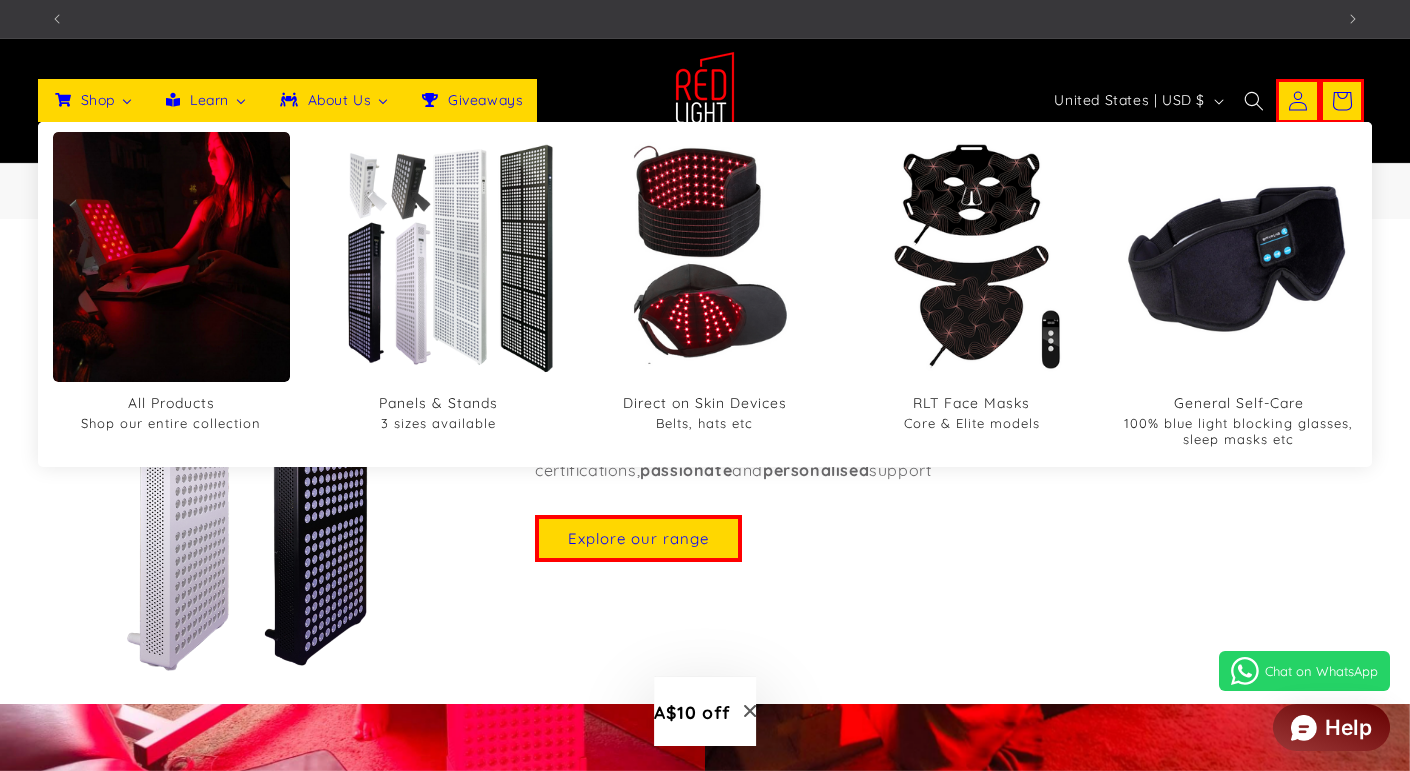 scroll, scrollTop: 0, scrollLeft: 3851, axis: horizontal 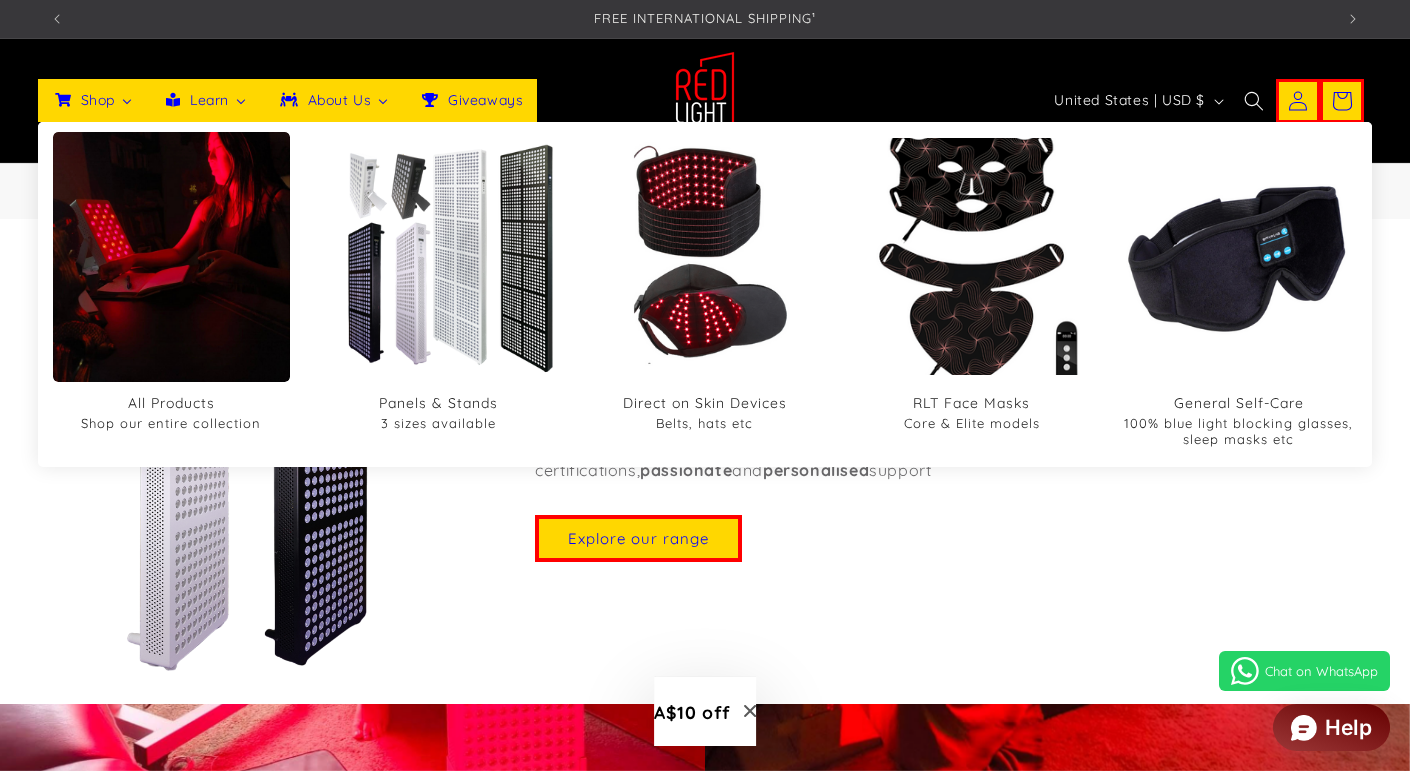 drag, startPoint x: 1029, startPoint y: 260, endPoint x: 1019, endPoint y: 261, distance: 10.049875 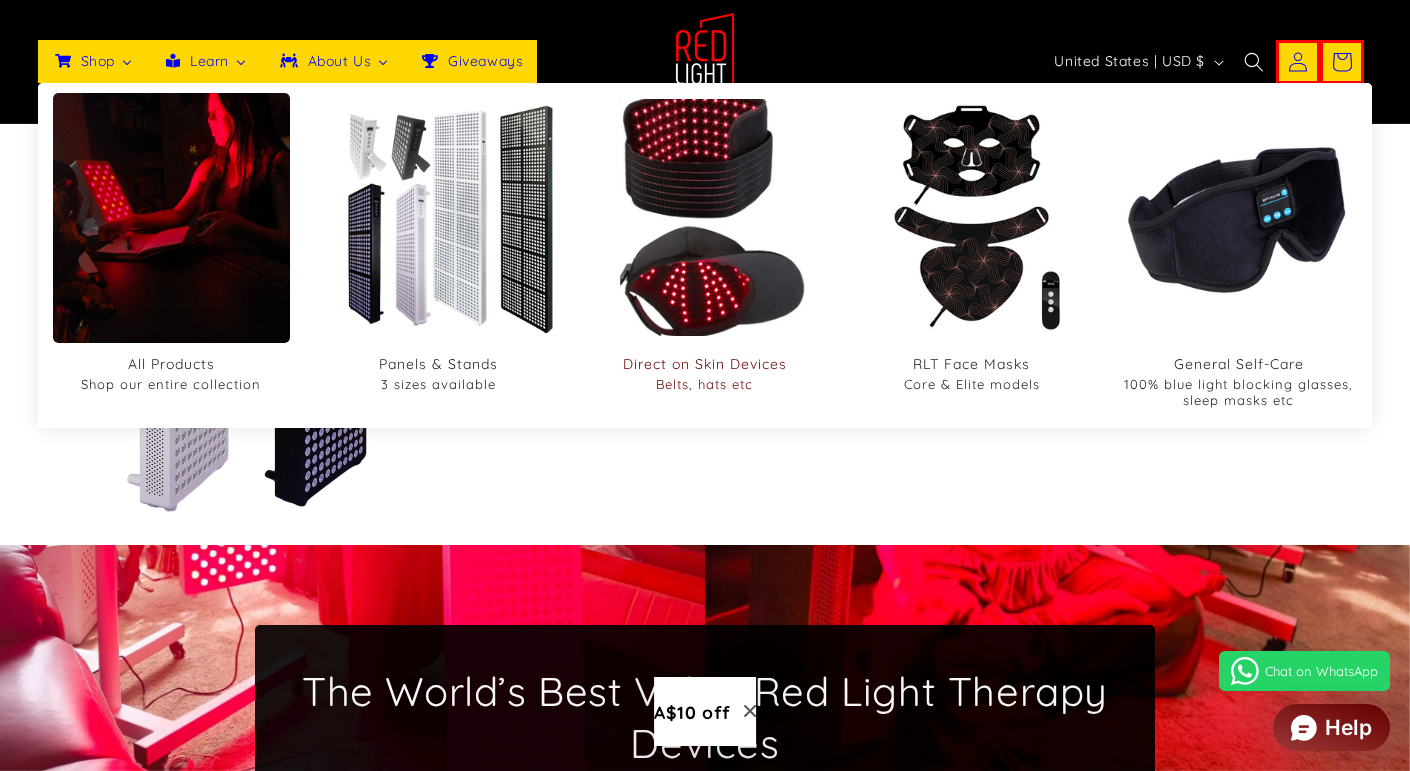 scroll, scrollTop: 328, scrollLeft: 0, axis: vertical 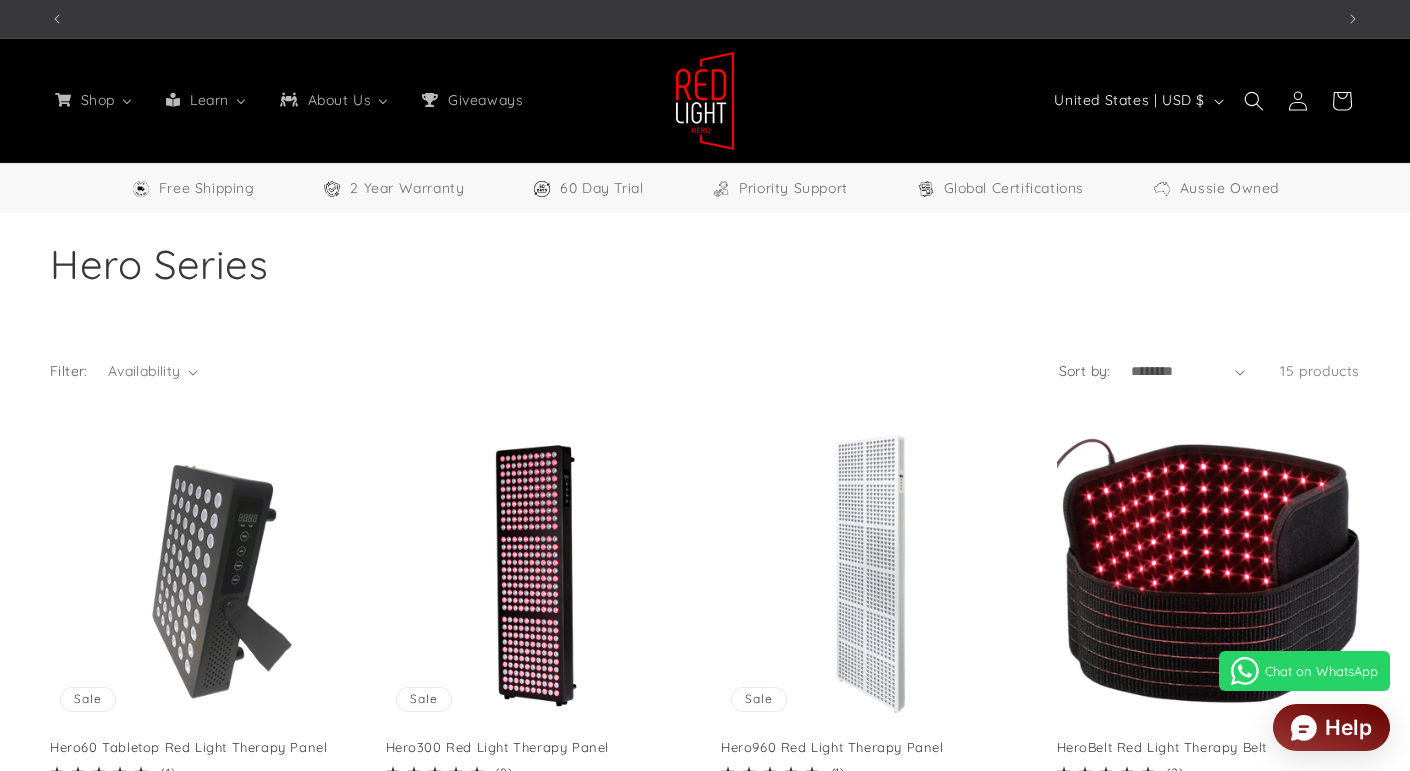 select on "**" 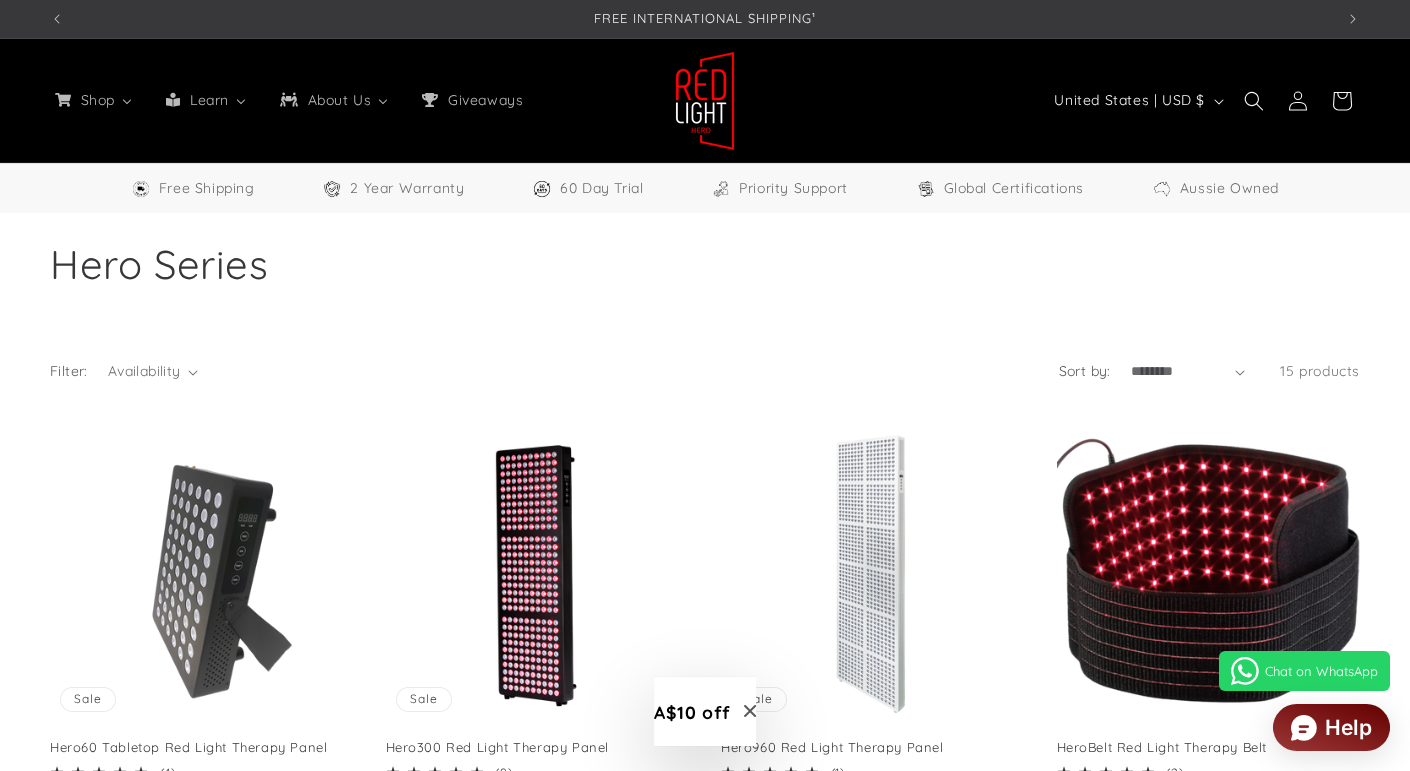scroll, scrollTop: 0, scrollLeft: 0, axis: both 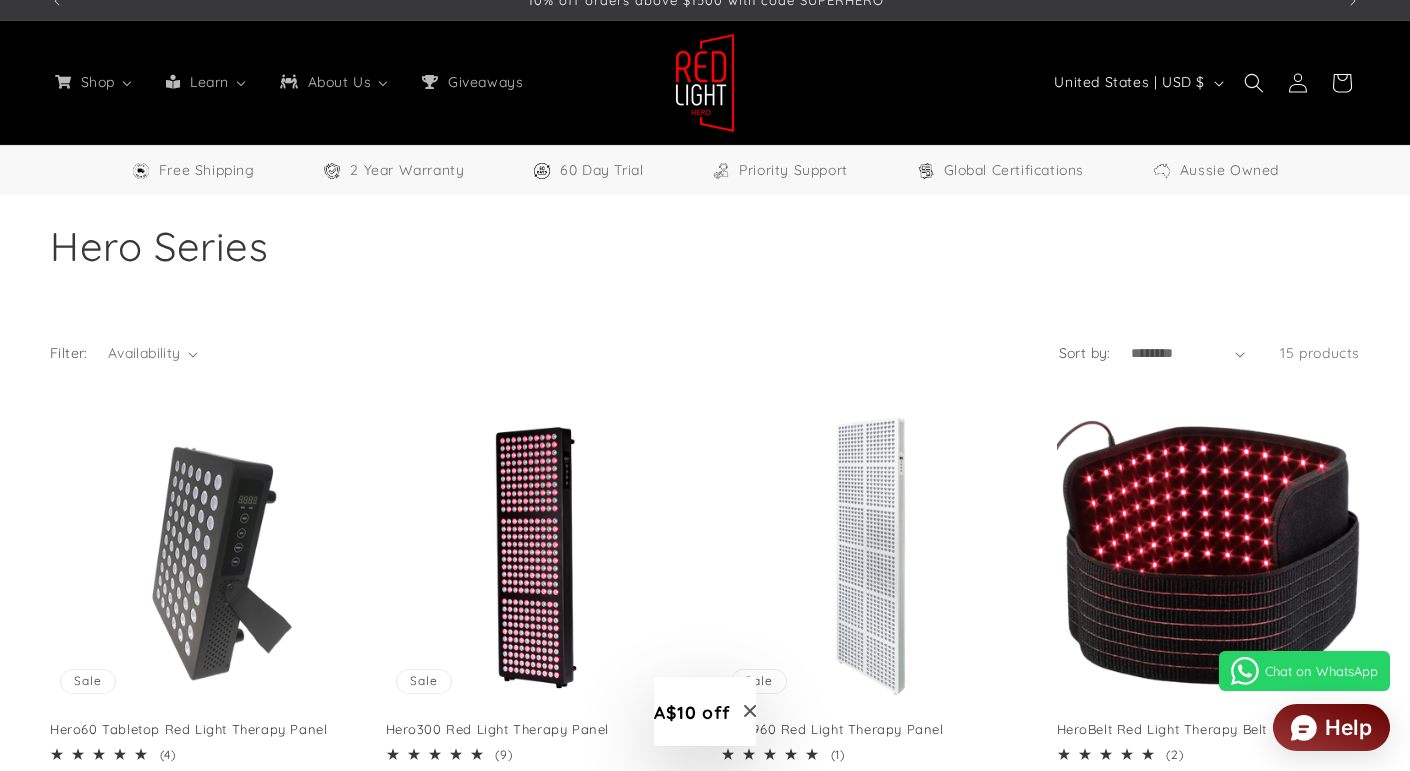 click on "Collection:  Hero Series" at bounding box center (705, 246) 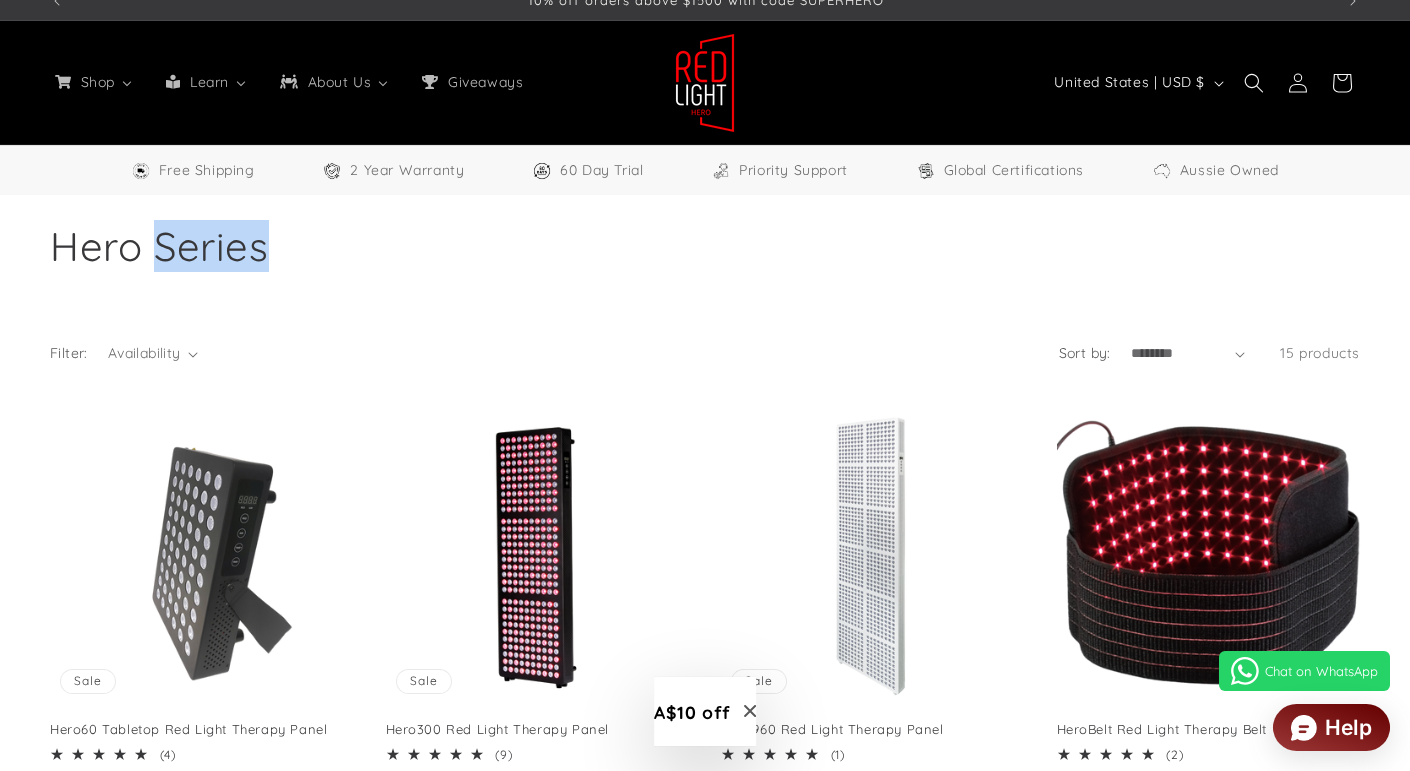 click on "Collection:  Hero Series" at bounding box center [705, 246] 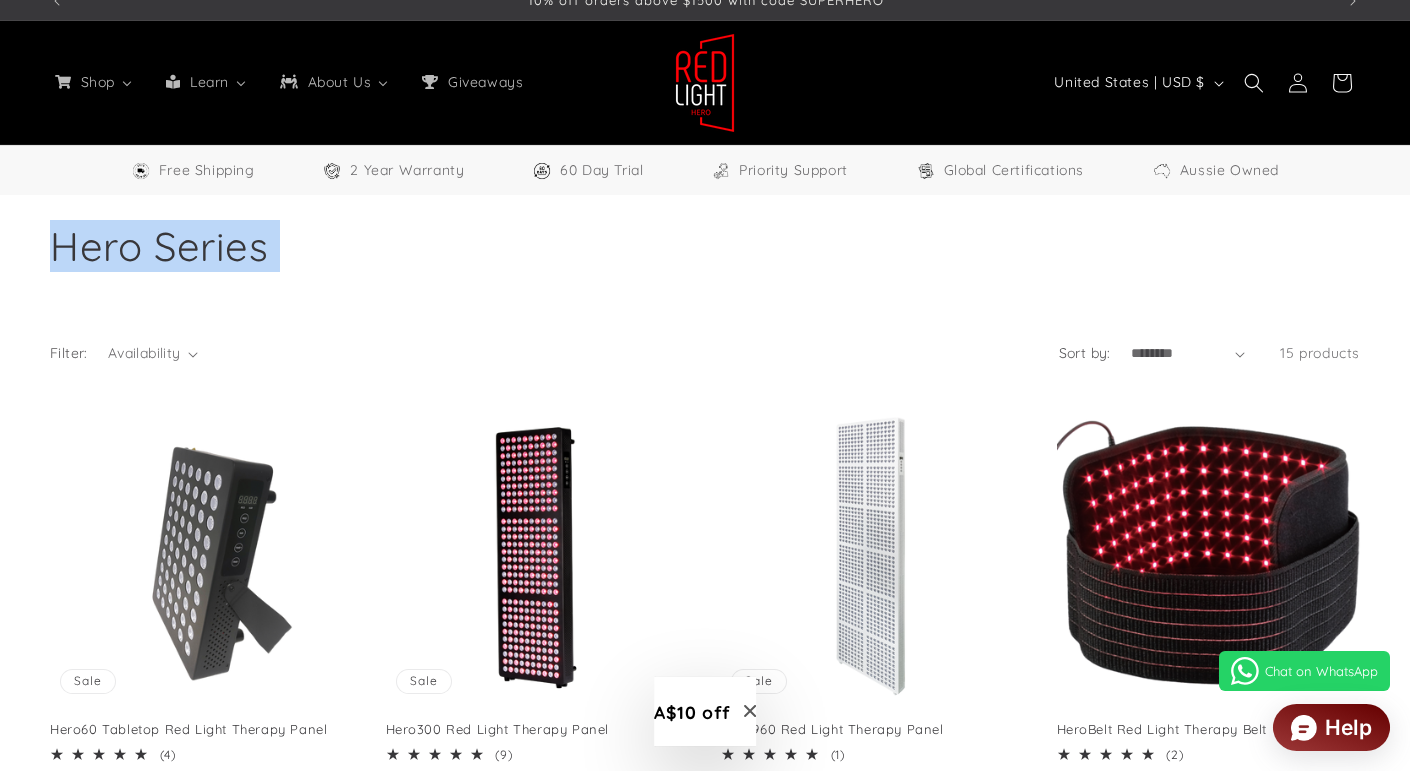 click on "Collection:  Hero Series" at bounding box center [705, 246] 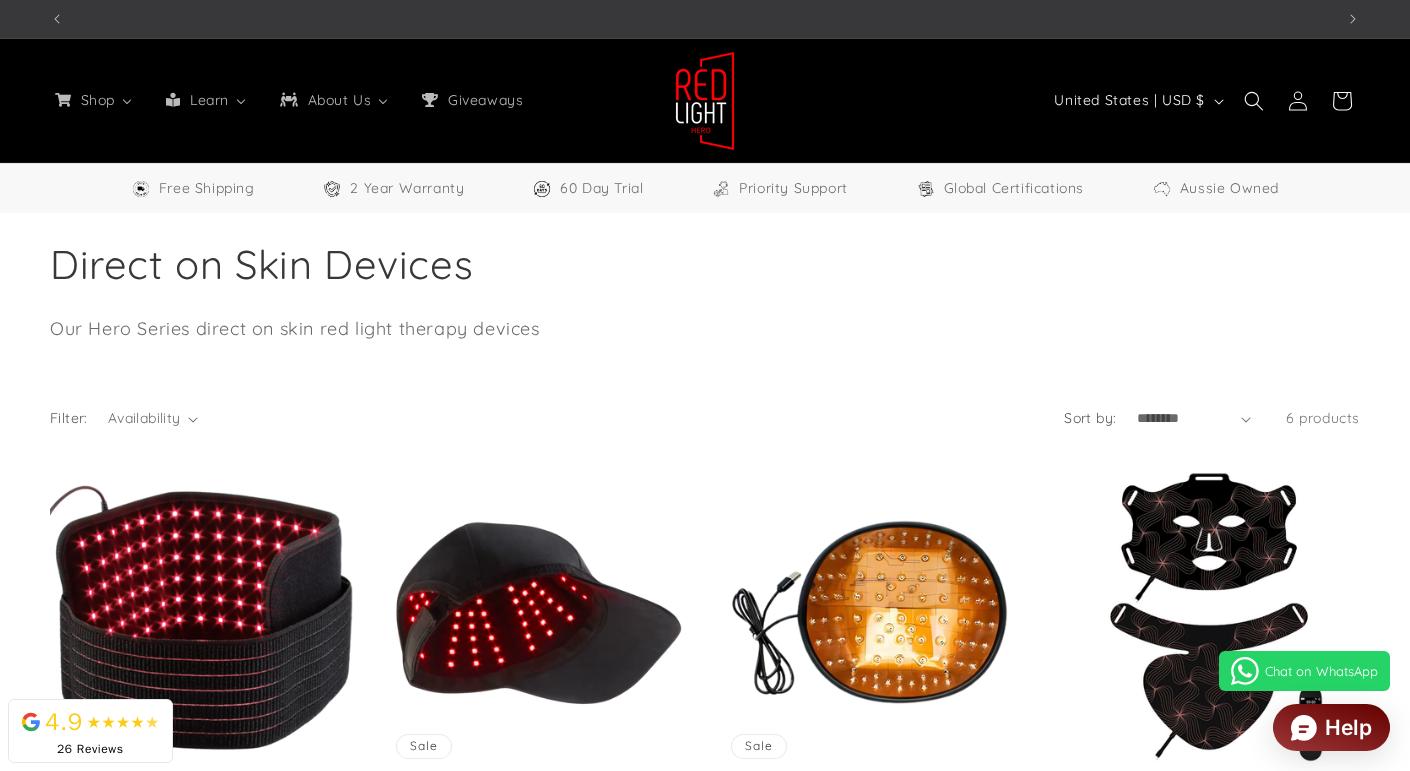 select on "**" 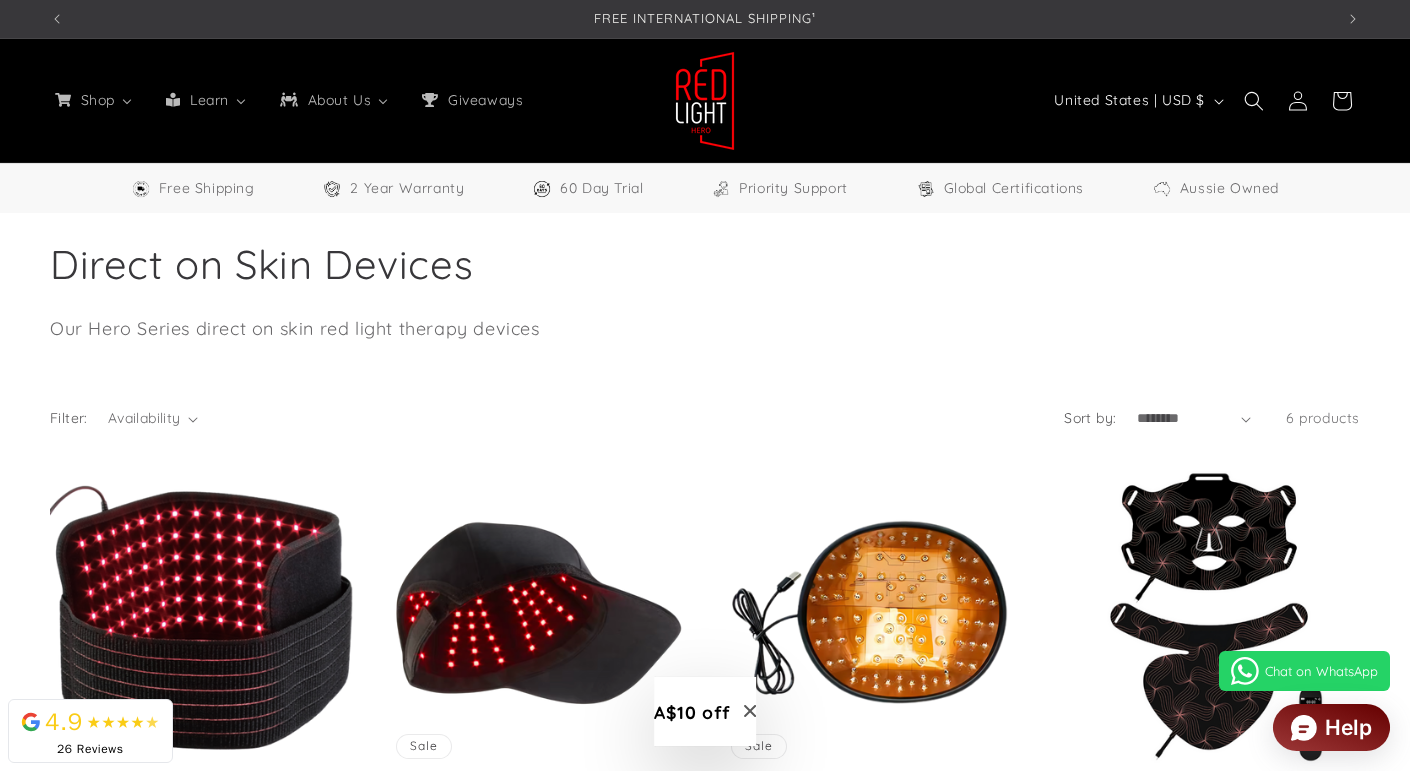 scroll, scrollTop: 0, scrollLeft: 0, axis: both 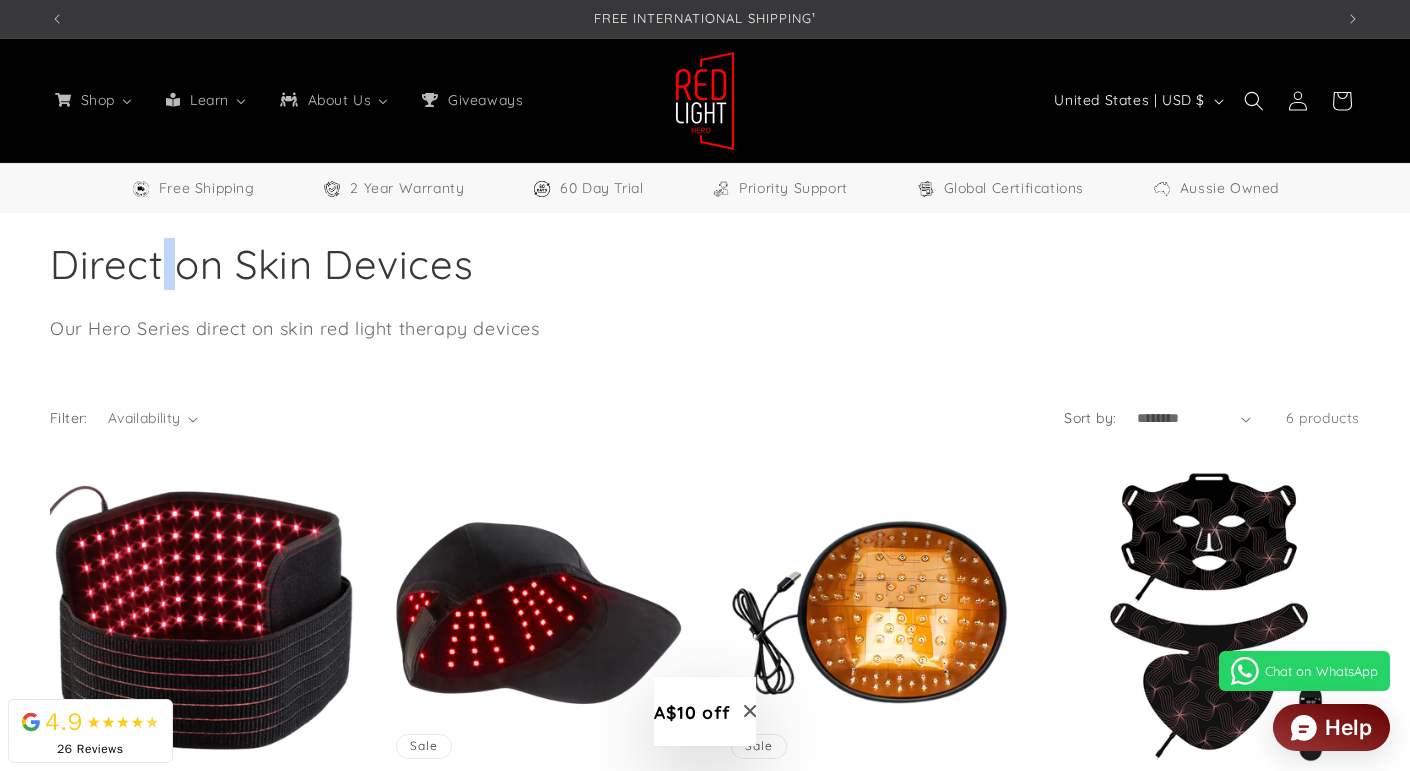 click on "Collection:  Direct on Skin Devices" at bounding box center [705, 264] 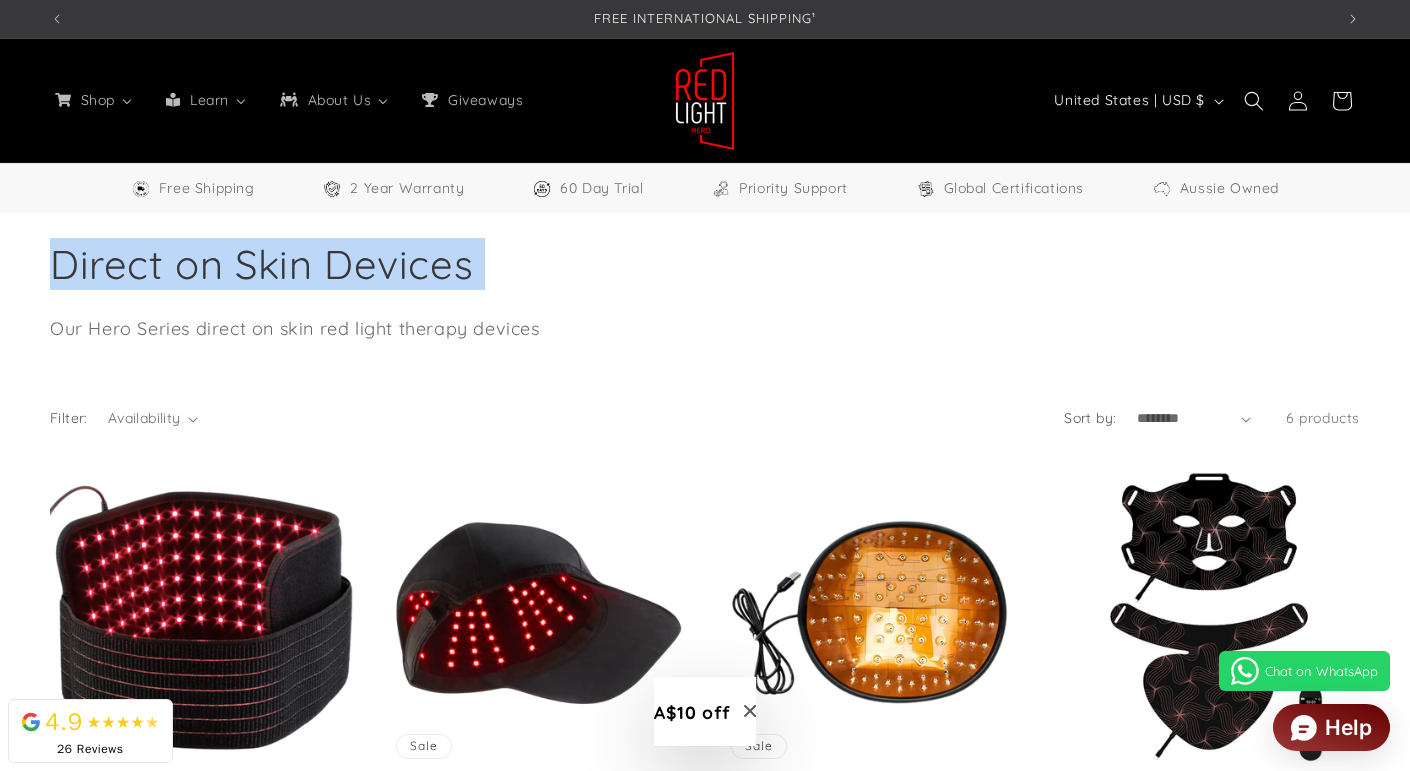 click on "Collection:  Direct on Skin Devices" at bounding box center (705, 264) 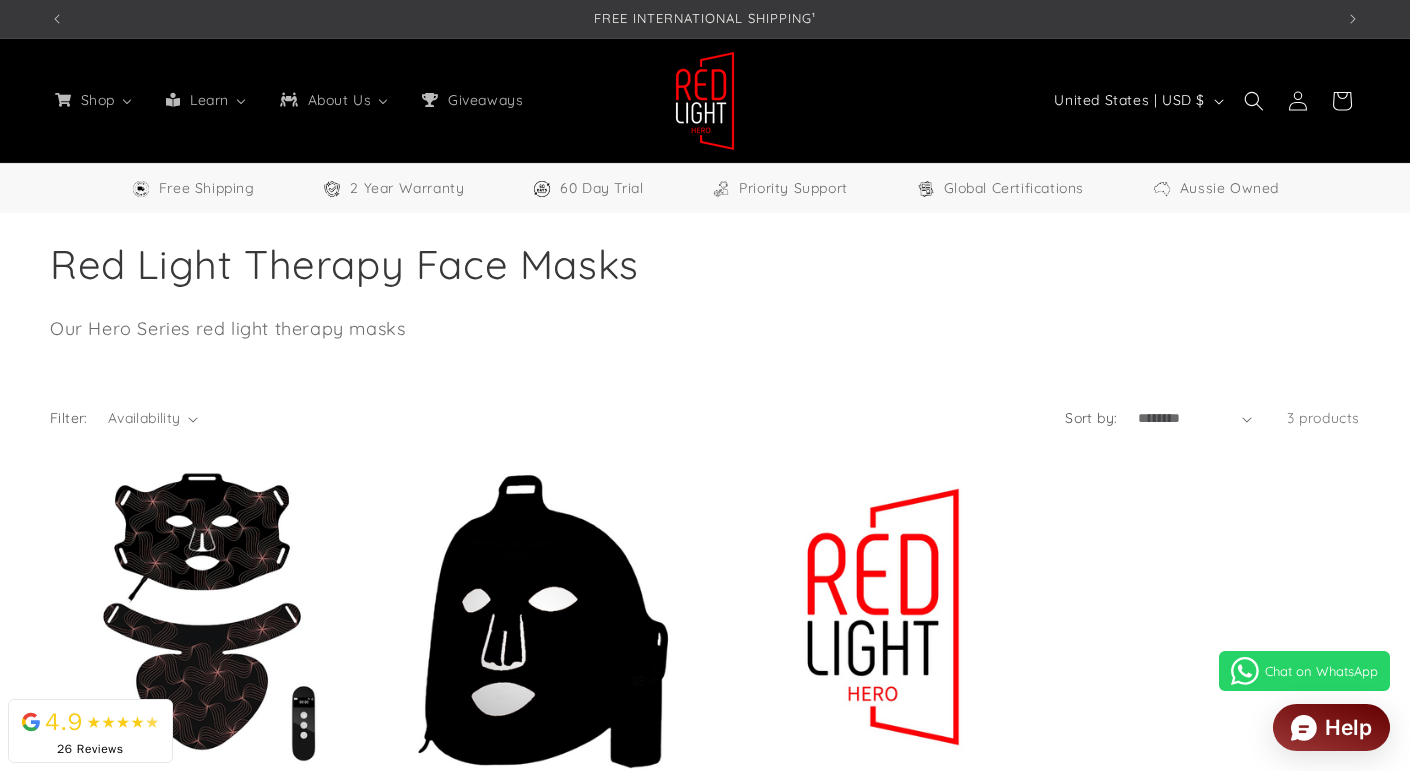 select on "**" 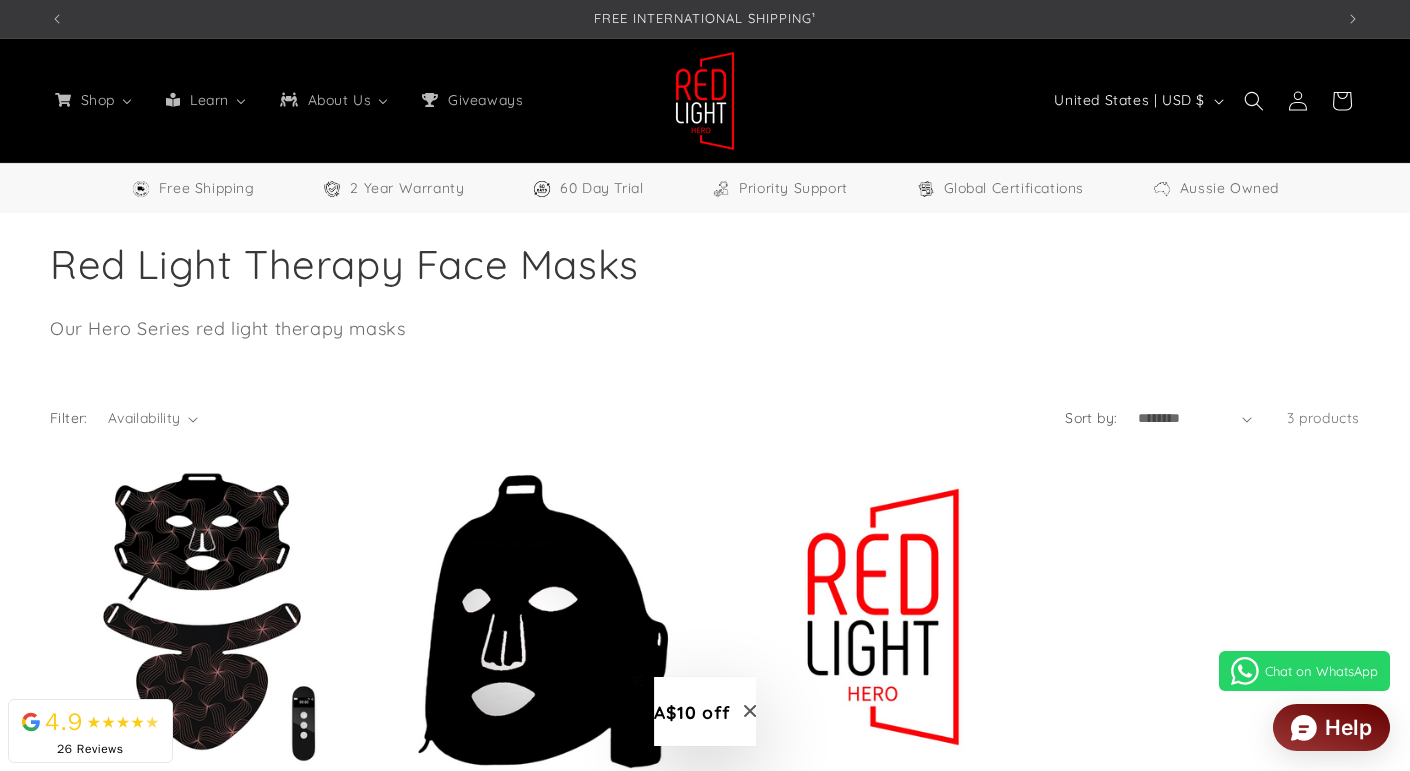 scroll, scrollTop: 0, scrollLeft: 0, axis: both 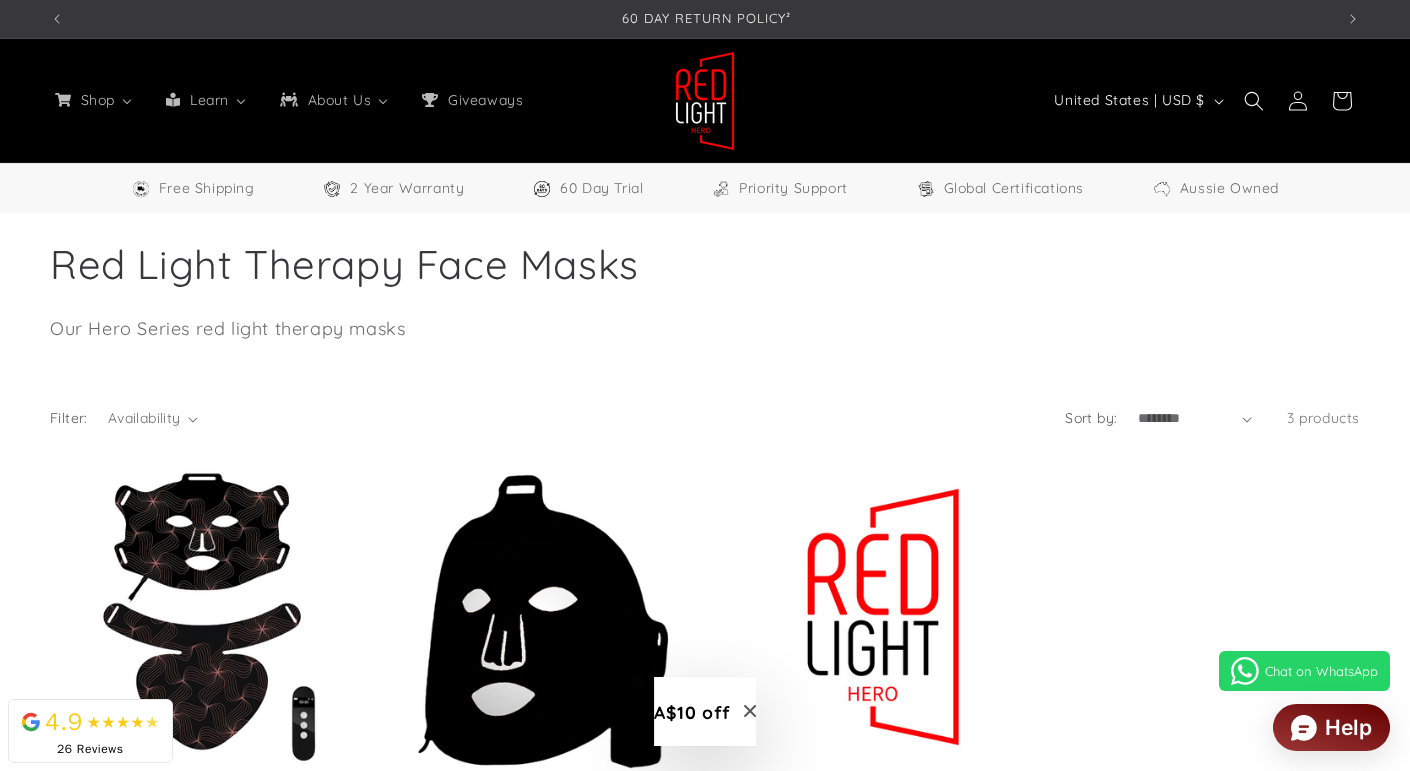 click on "Collection:  Red Light Therapy Face Masks" at bounding box center (705, 264) 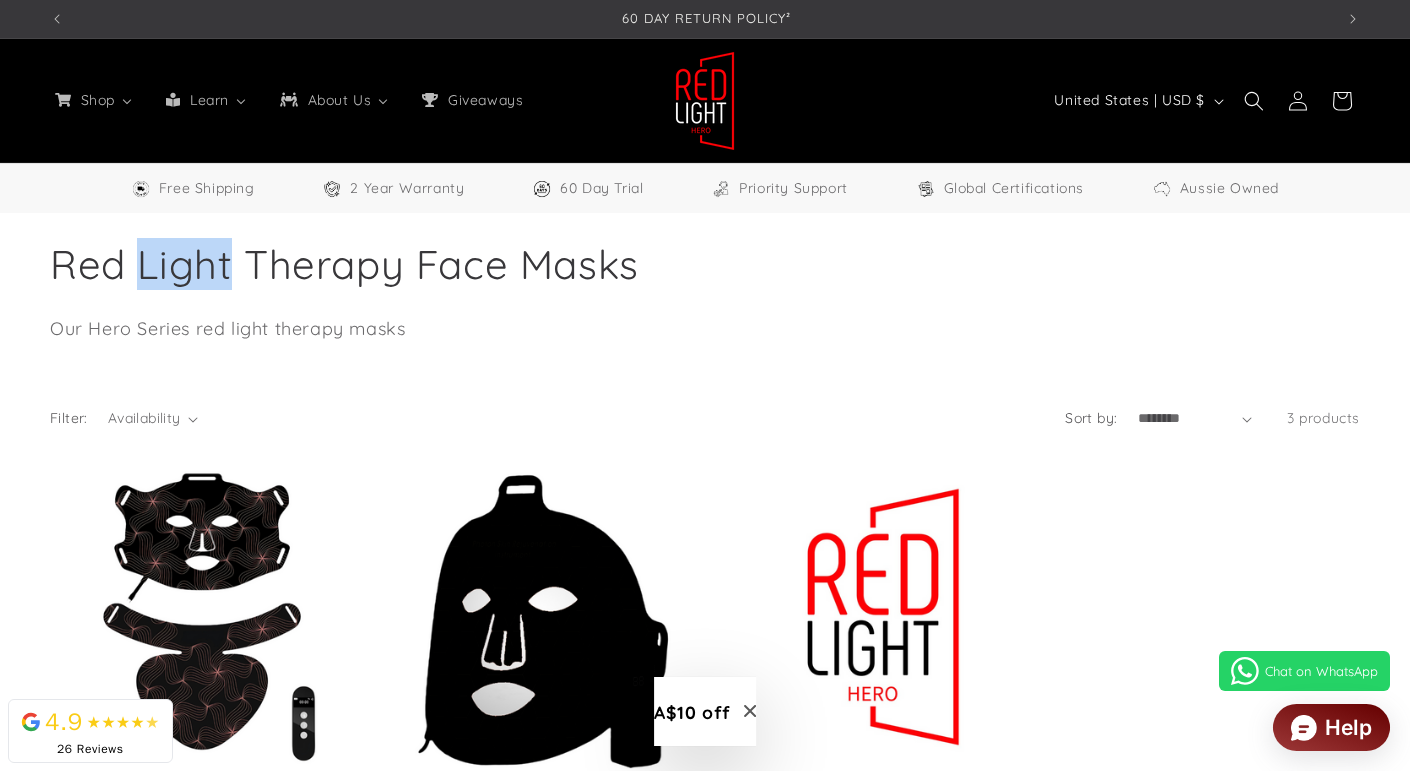 click on "Collection:  Red Light Therapy Face Masks" at bounding box center (705, 264) 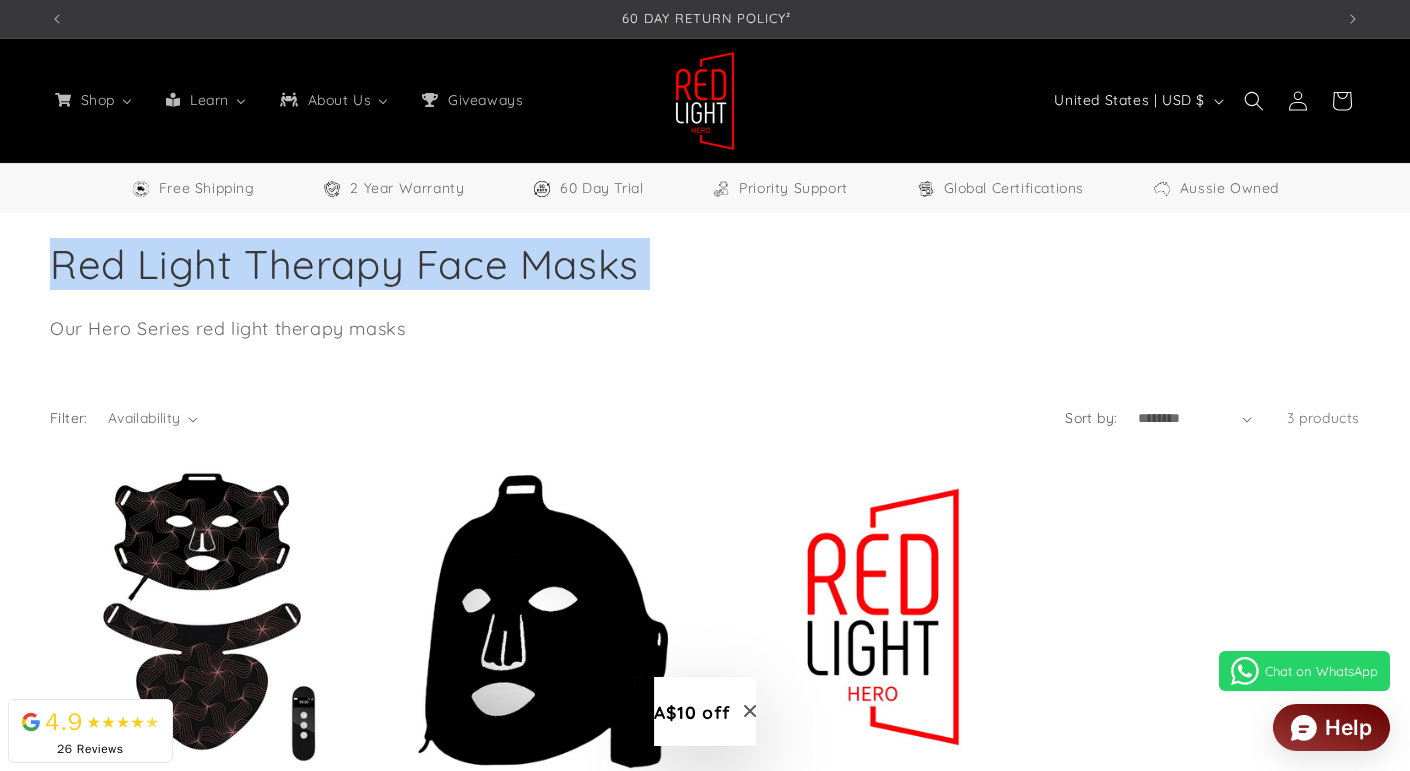 click on "Collection:  Red Light Therapy Face Masks" at bounding box center [705, 264] 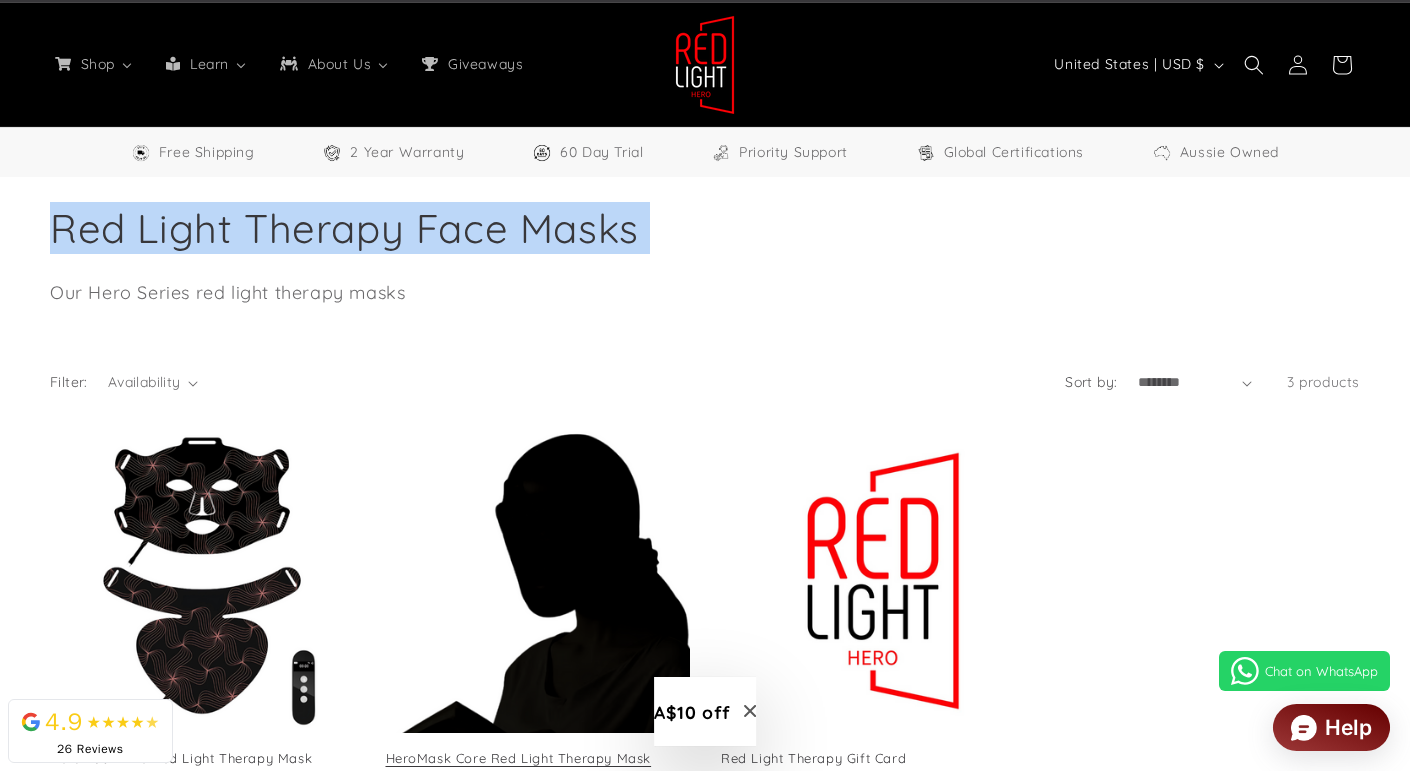 scroll, scrollTop: 323, scrollLeft: 0, axis: vertical 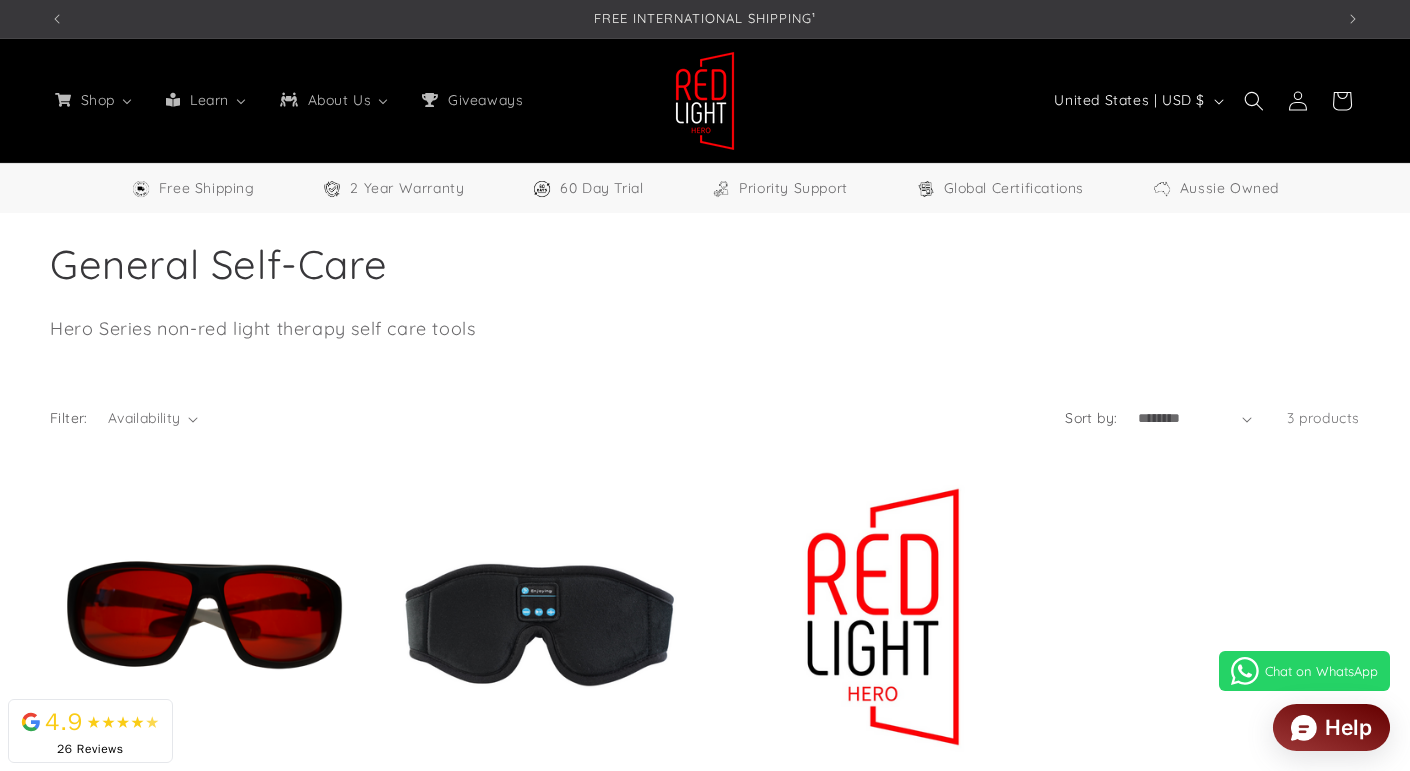 select on "**" 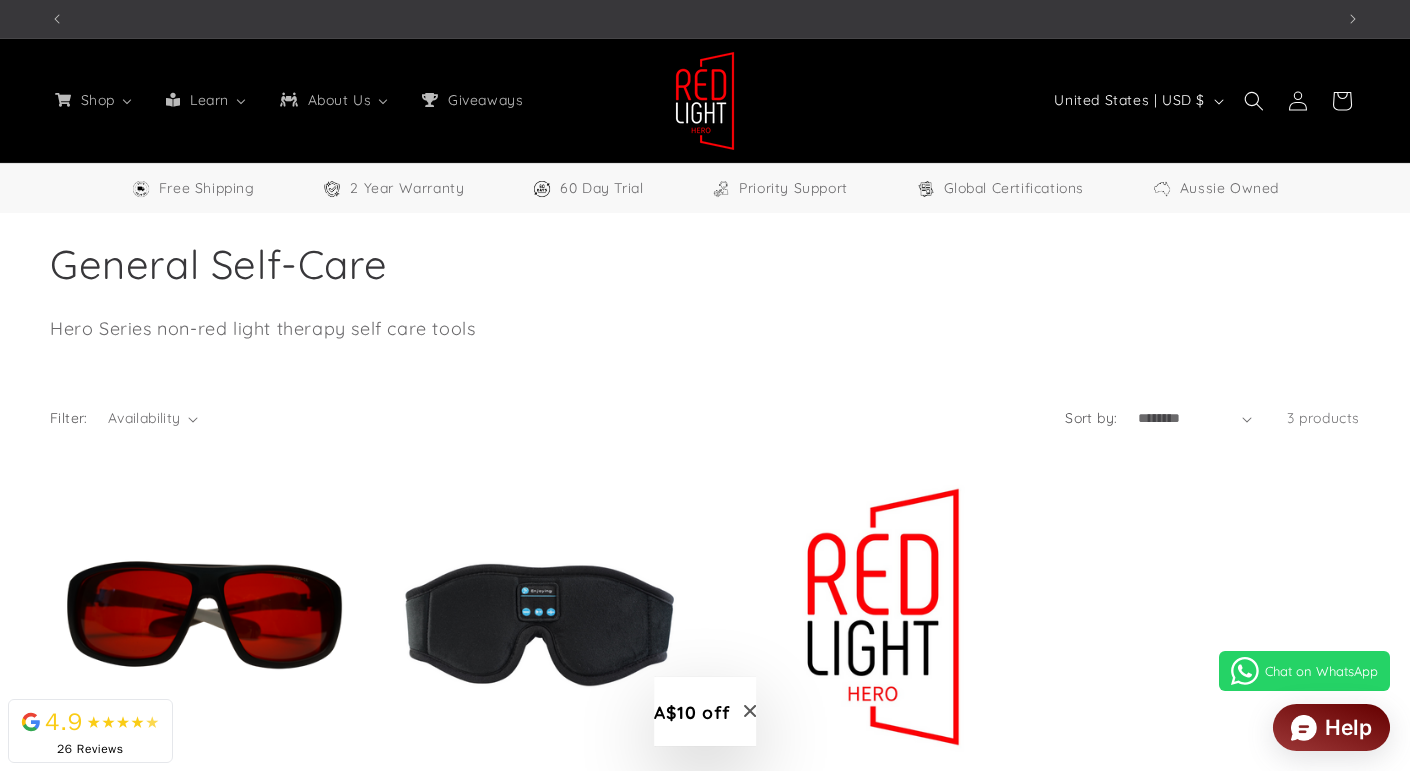 scroll, scrollTop: 0, scrollLeft: 0, axis: both 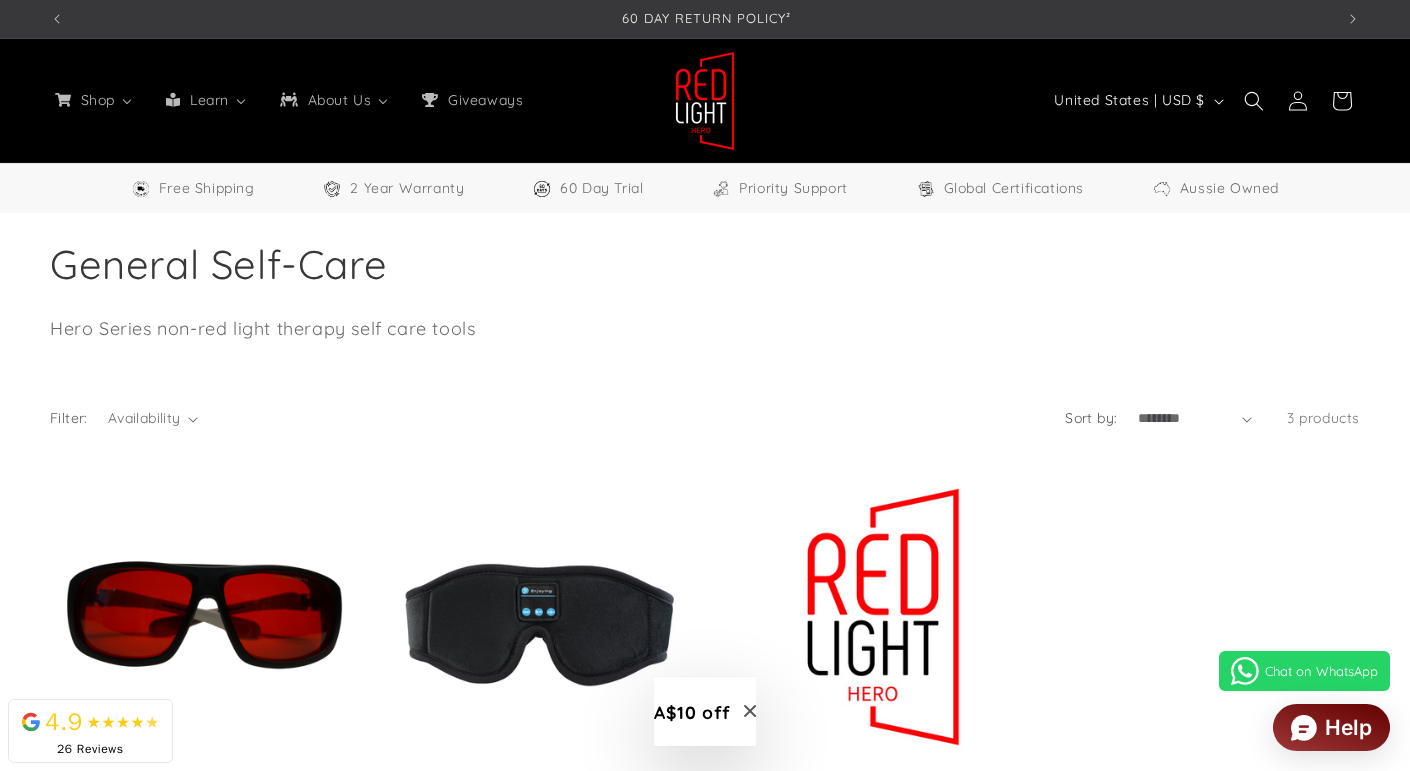 click on "Collection:  General Self-Care" at bounding box center [705, 264] 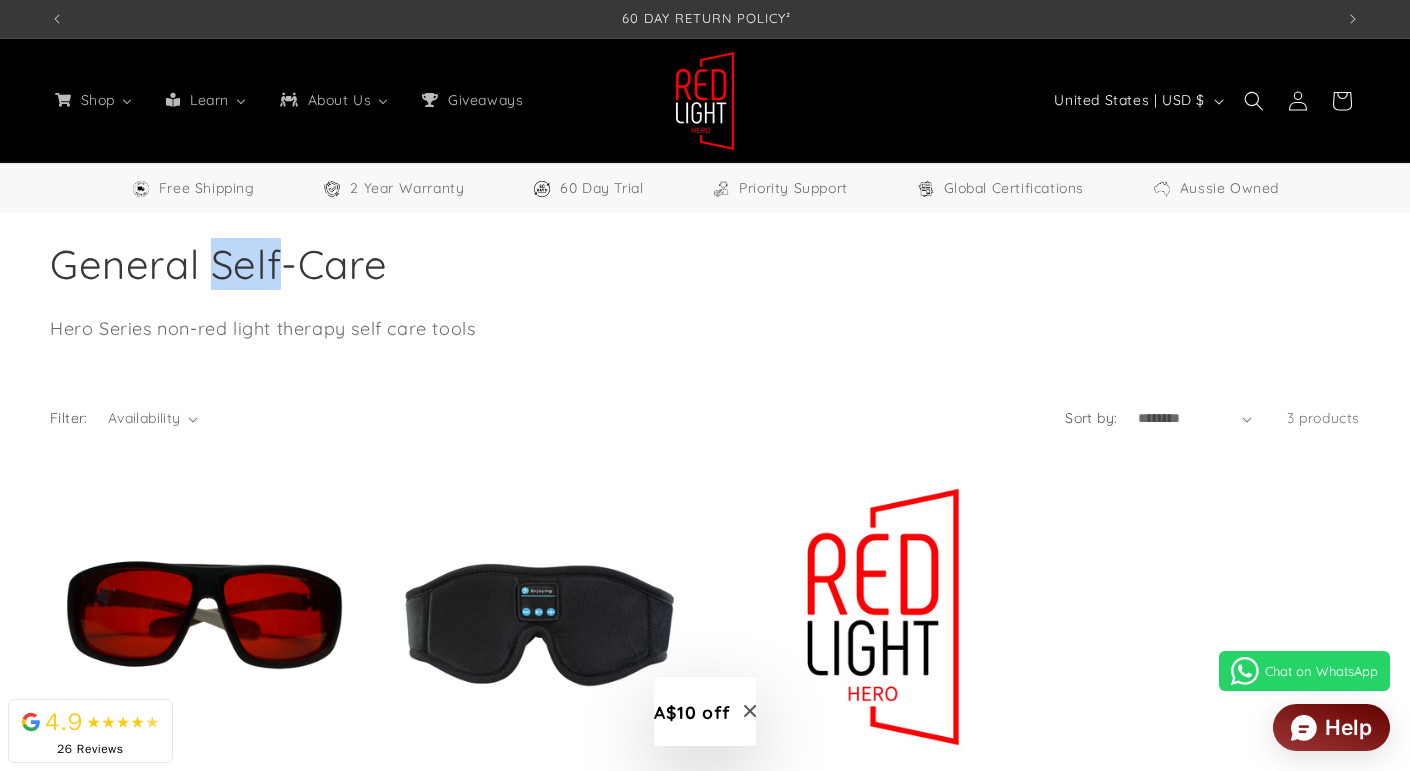 click on "Collection:  General Self-Care" at bounding box center (705, 264) 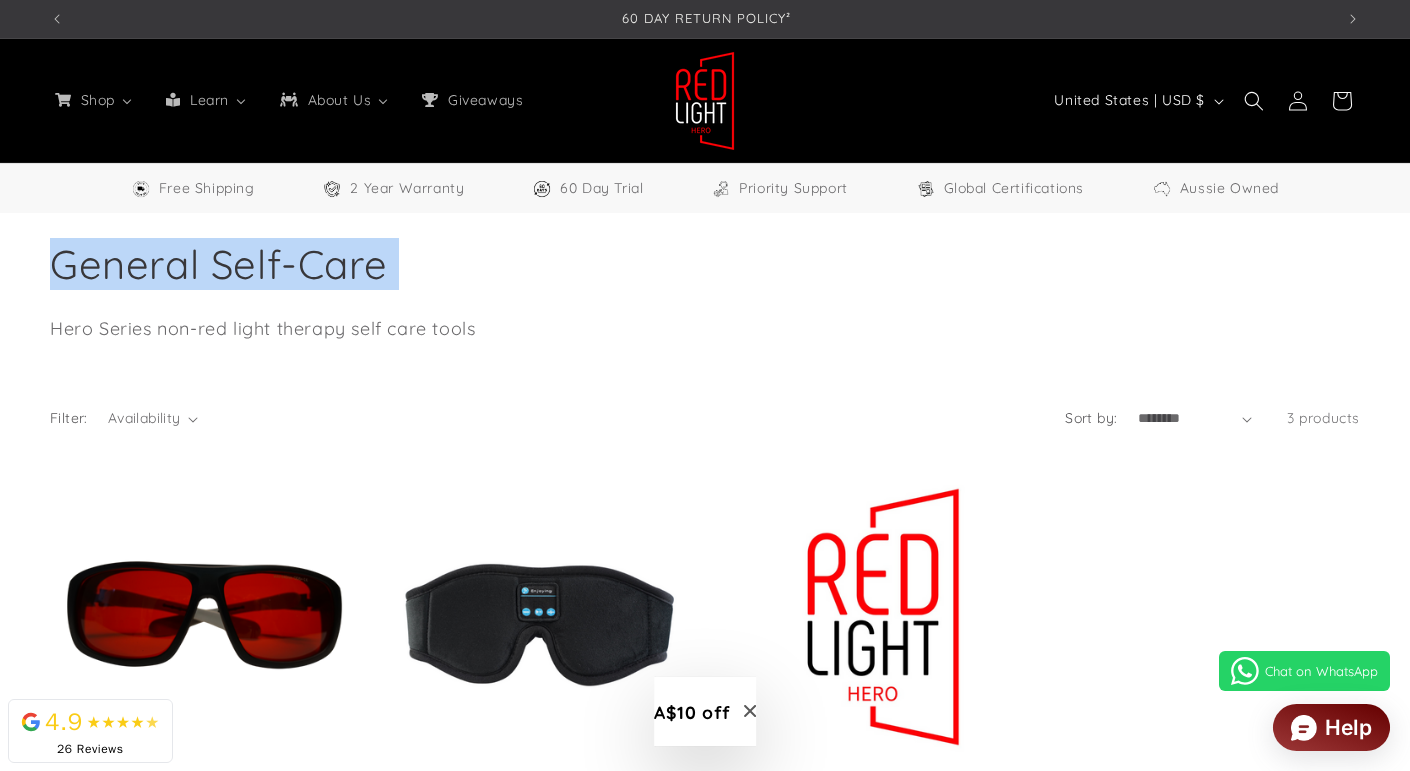click on "Collection:  General Self-Care" at bounding box center [705, 264] 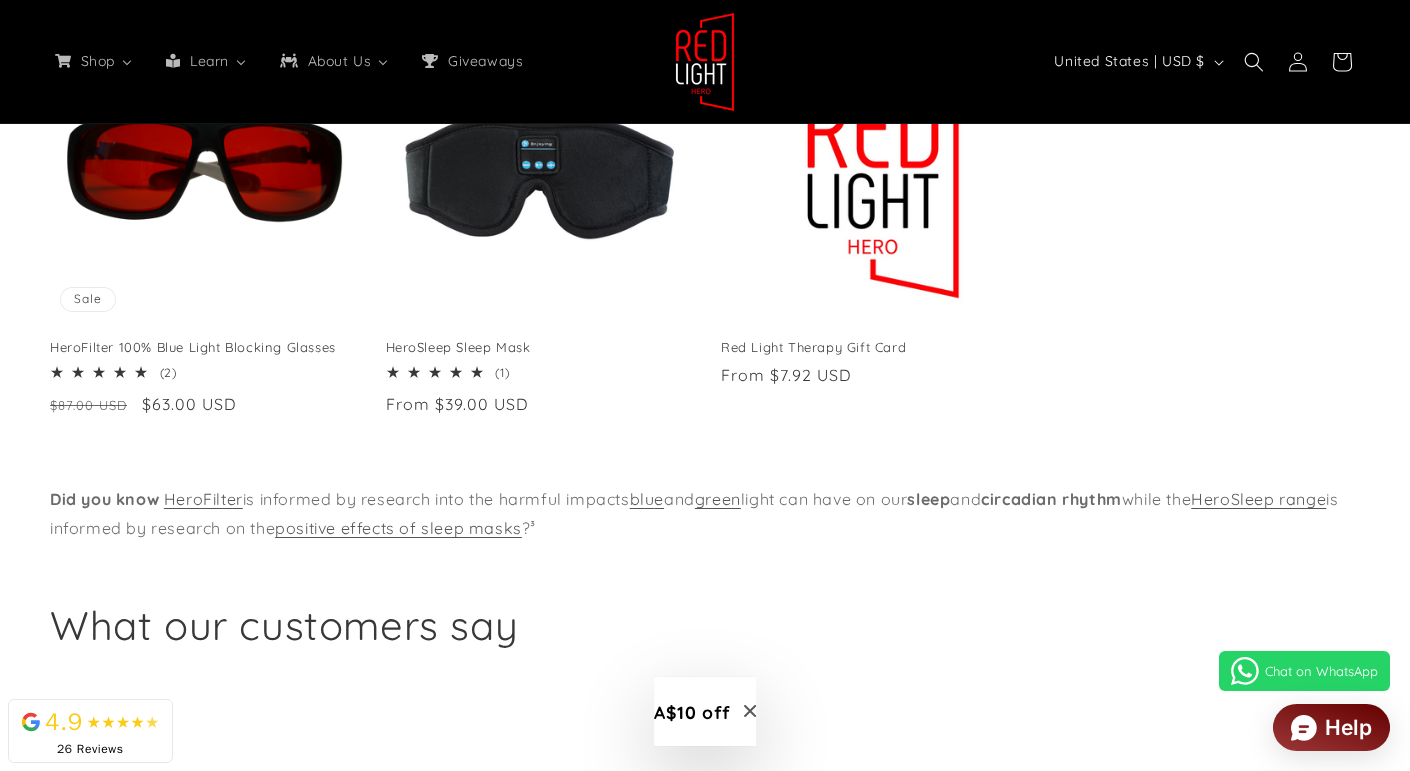 scroll, scrollTop: 453, scrollLeft: 0, axis: vertical 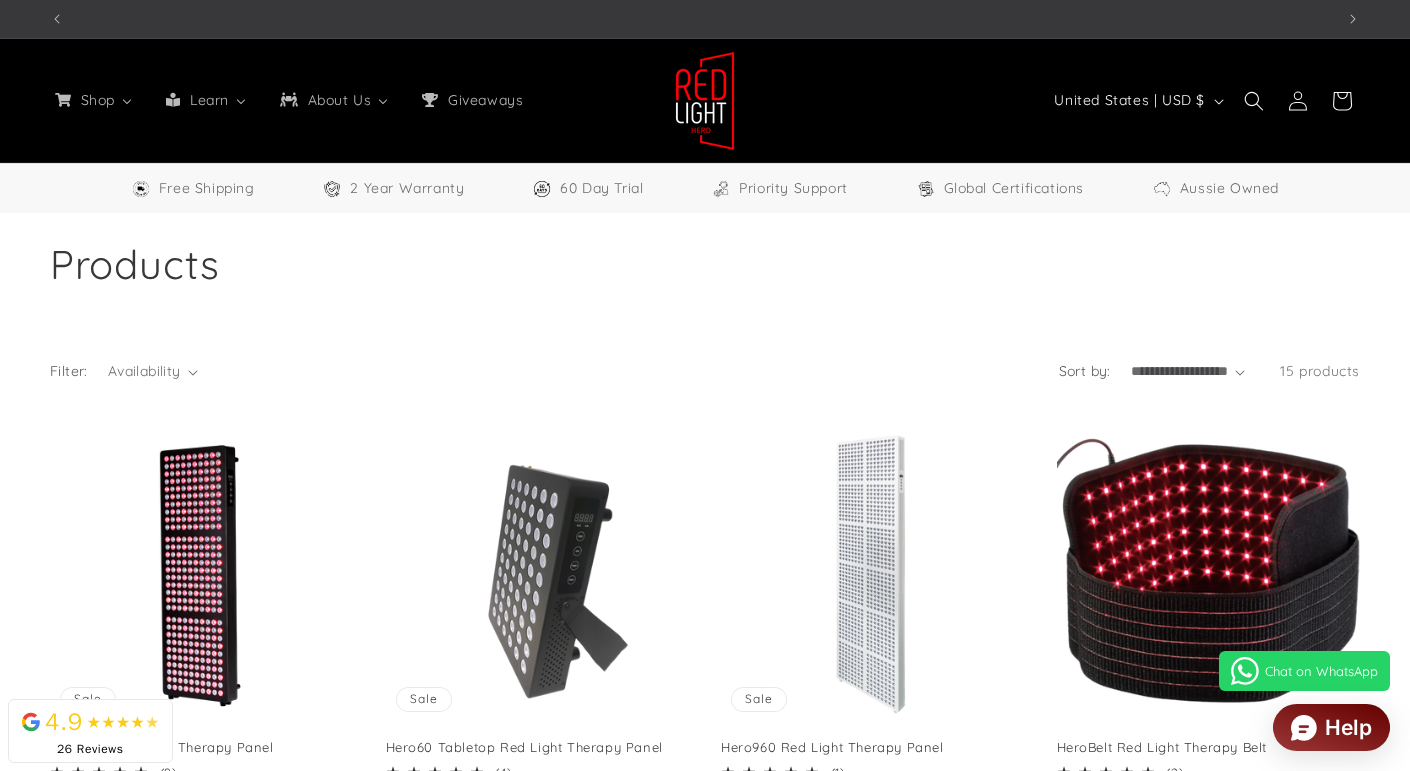 select on "**" 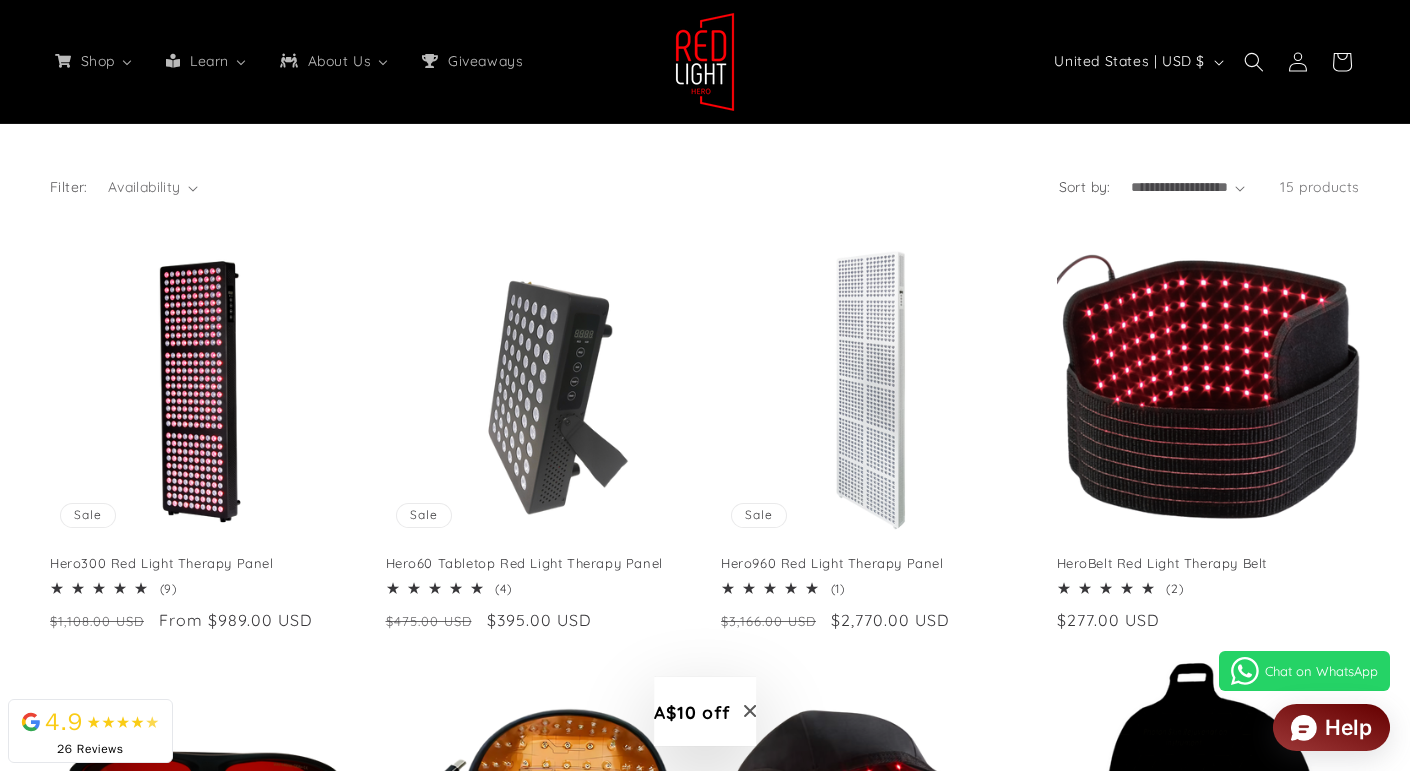 scroll, scrollTop: 0, scrollLeft: 0, axis: both 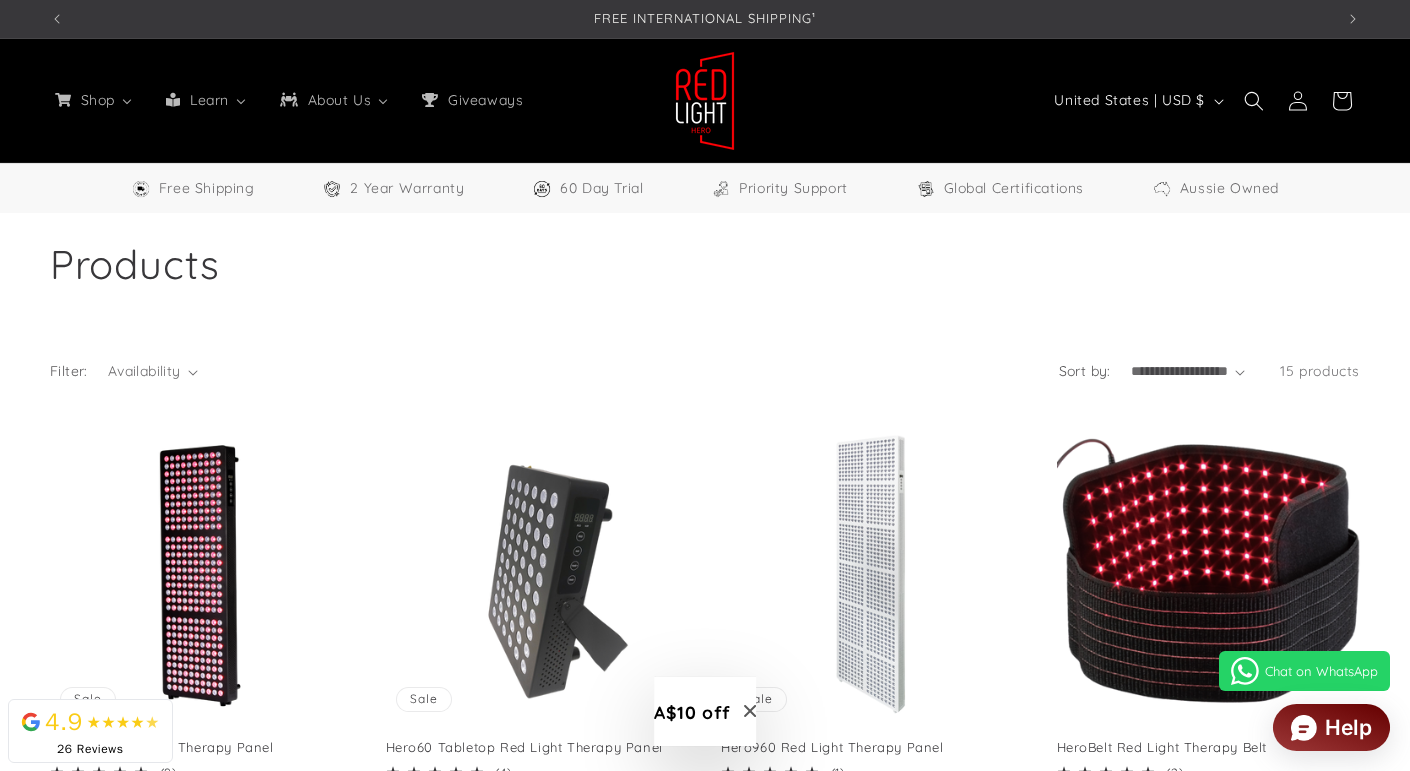 click on "Collection:  Products" at bounding box center (705, 264) 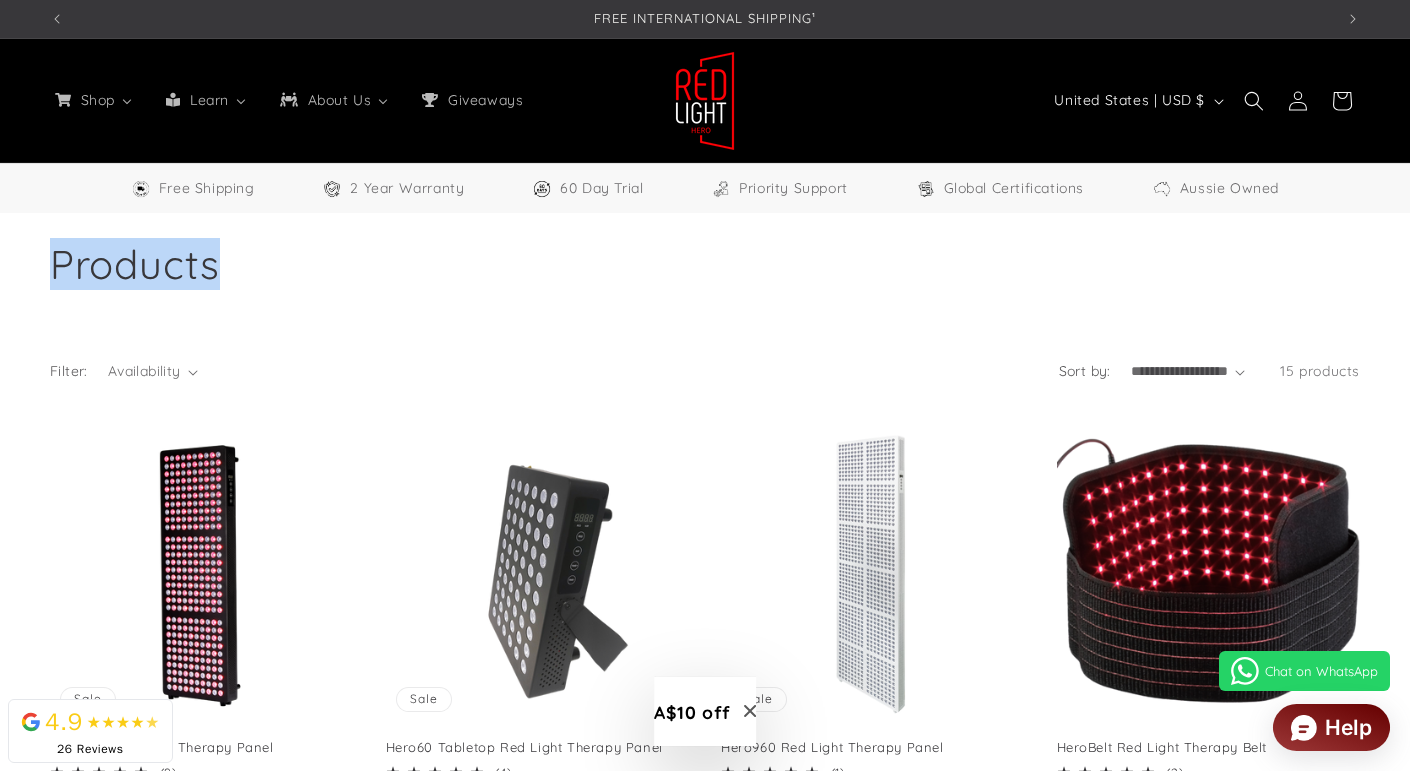 click on "Collection:  Products" at bounding box center (705, 264) 